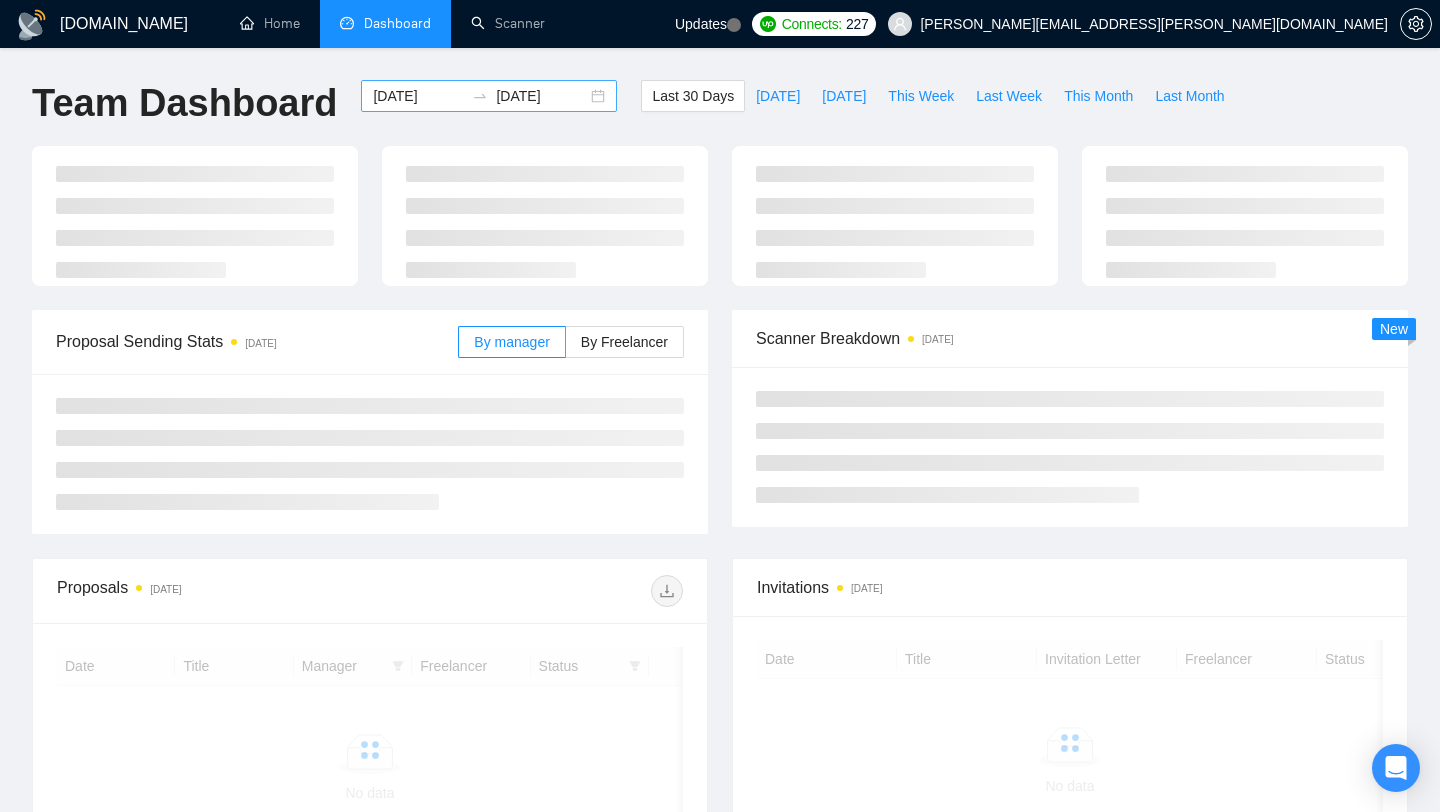 scroll, scrollTop: 0, scrollLeft: 0, axis: both 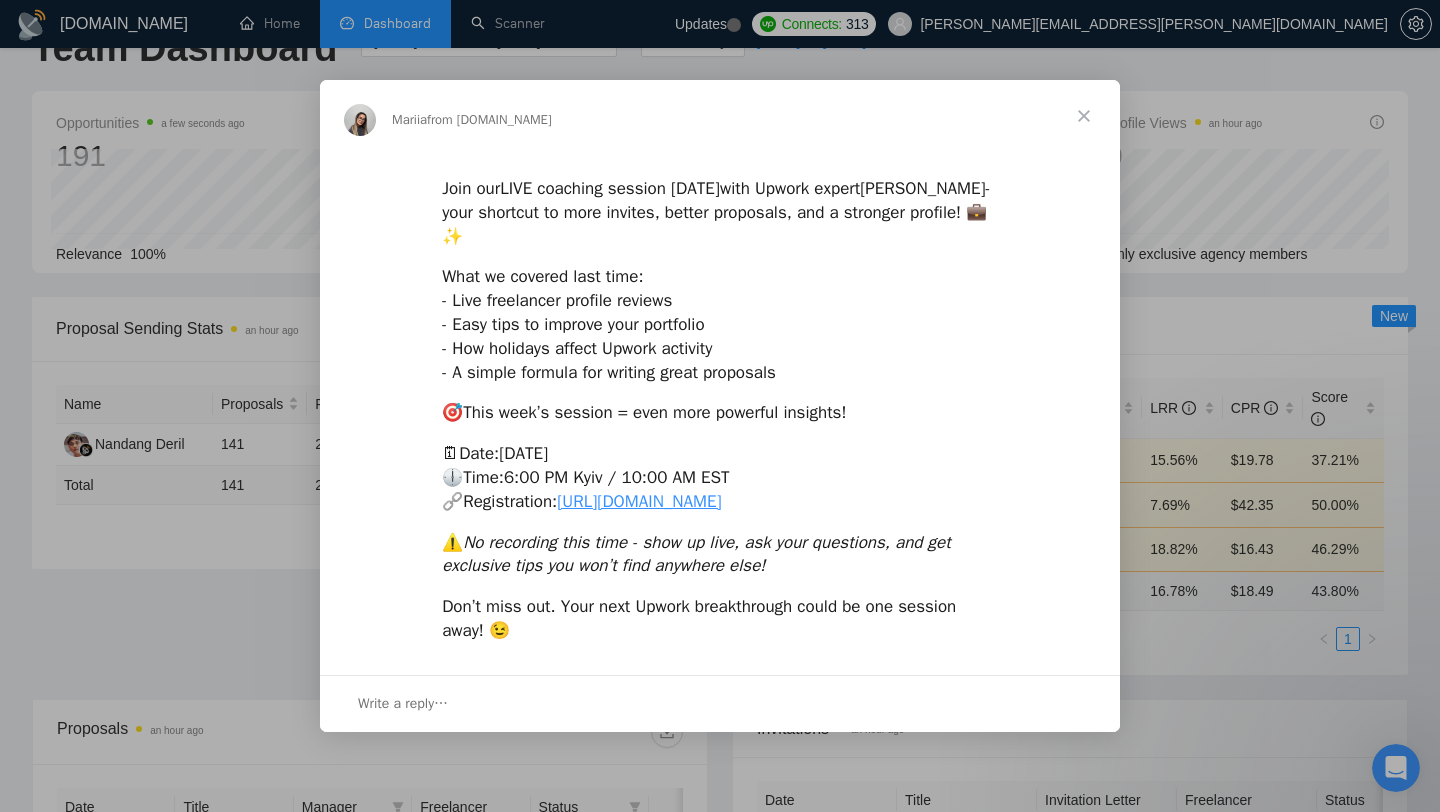 click on "No recording this time - show up live, ask your questions, and get exclusive tips you won’t find anywhere else" at bounding box center (696, 554) 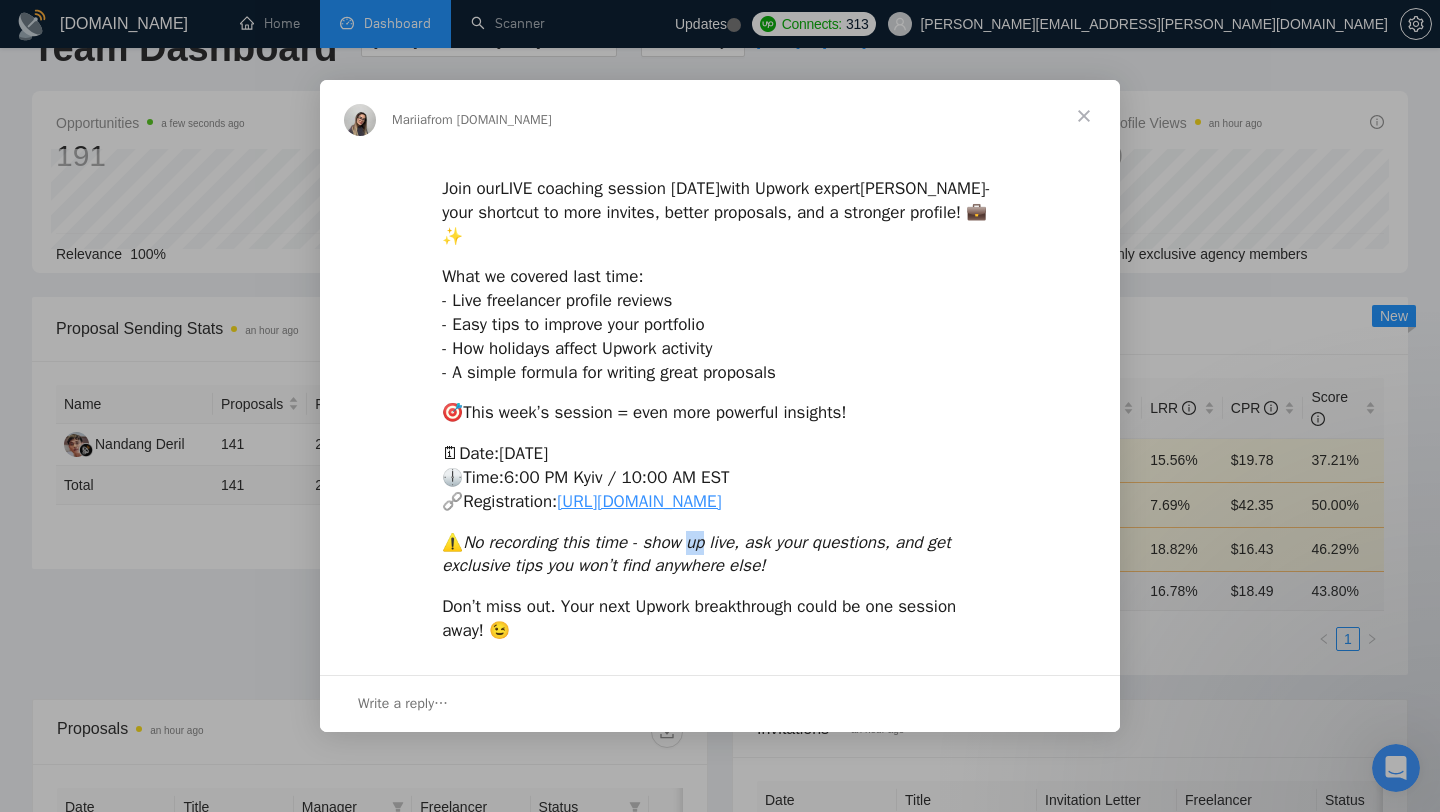 click on "No recording this time - show up live, ask your questions, and get exclusive tips you won’t find anywhere else" at bounding box center (696, 554) 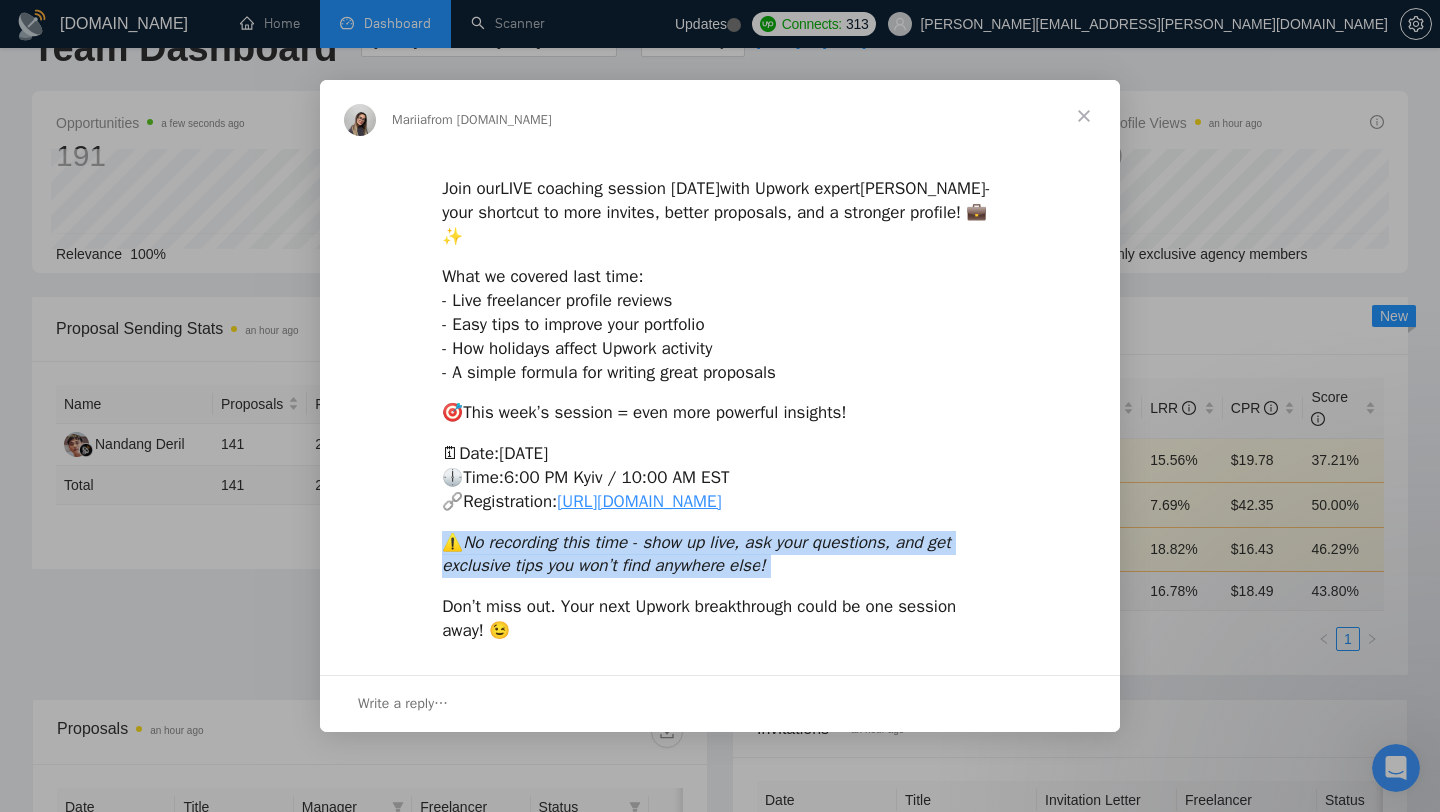 click on "No recording this time - show up live, ask your questions, and get exclusive tips you won’t find anywhere else" at bounding box center (696, 554) 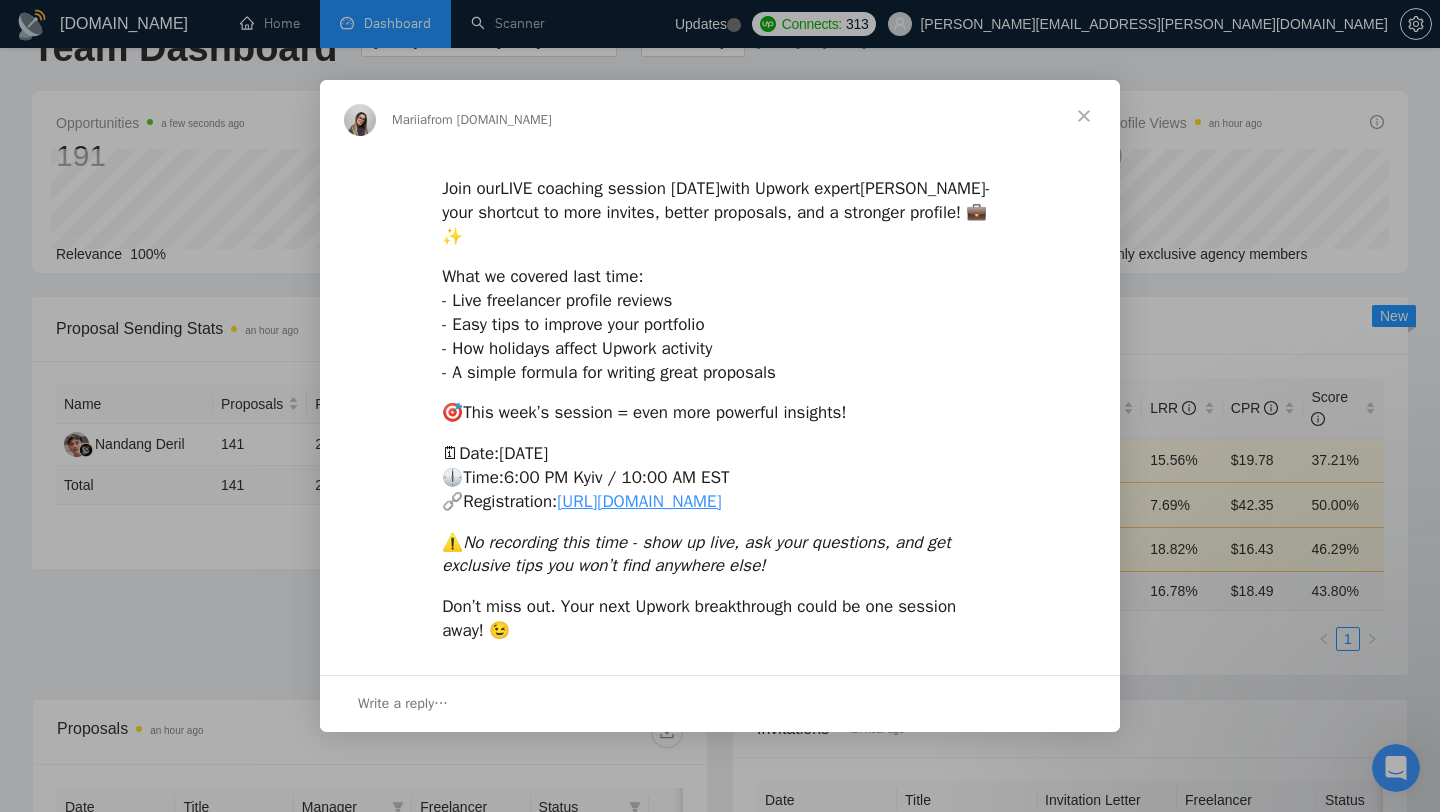 click at bounding box center [1084, 116] 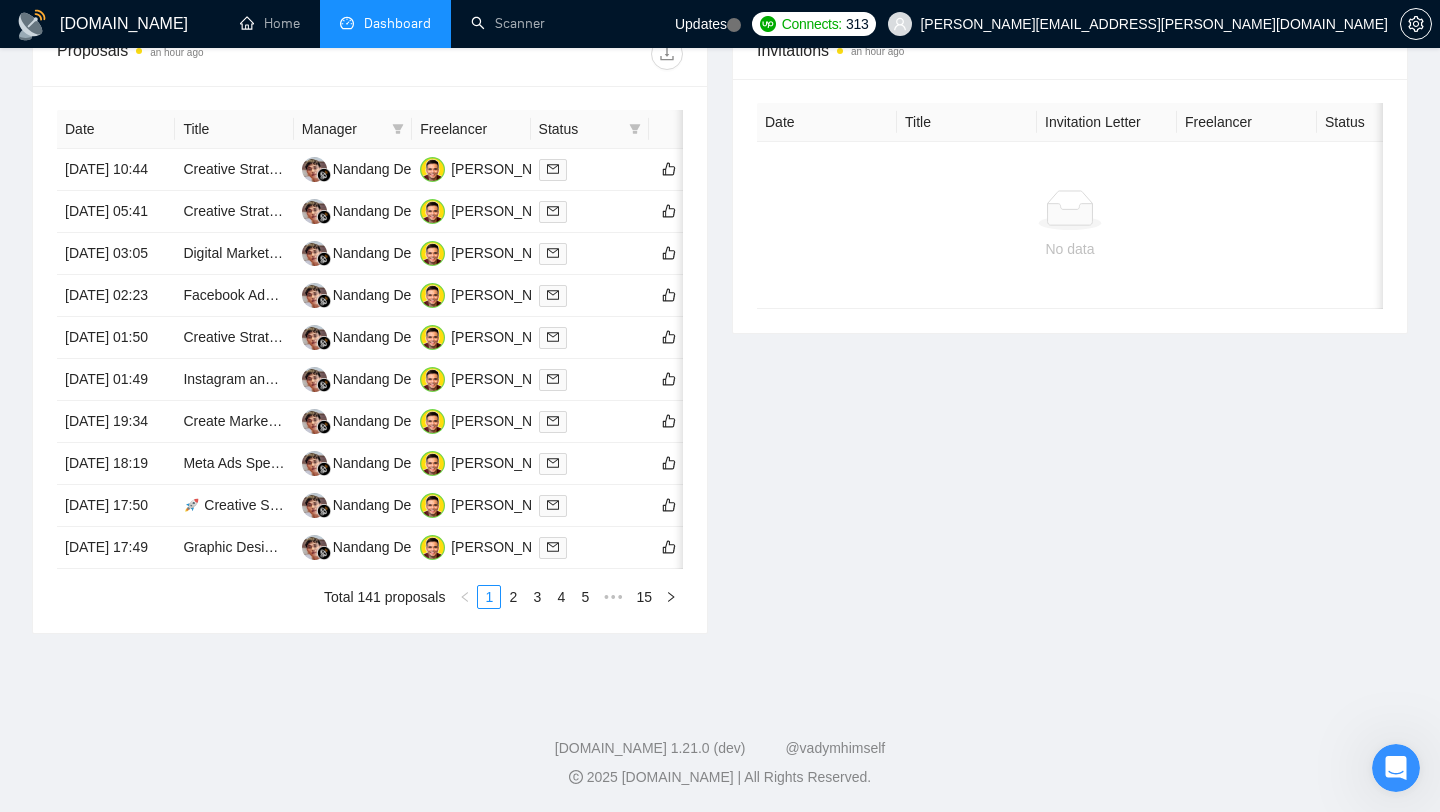 scroll, scrollTop: 0, scrollLeft: 0, axis: both 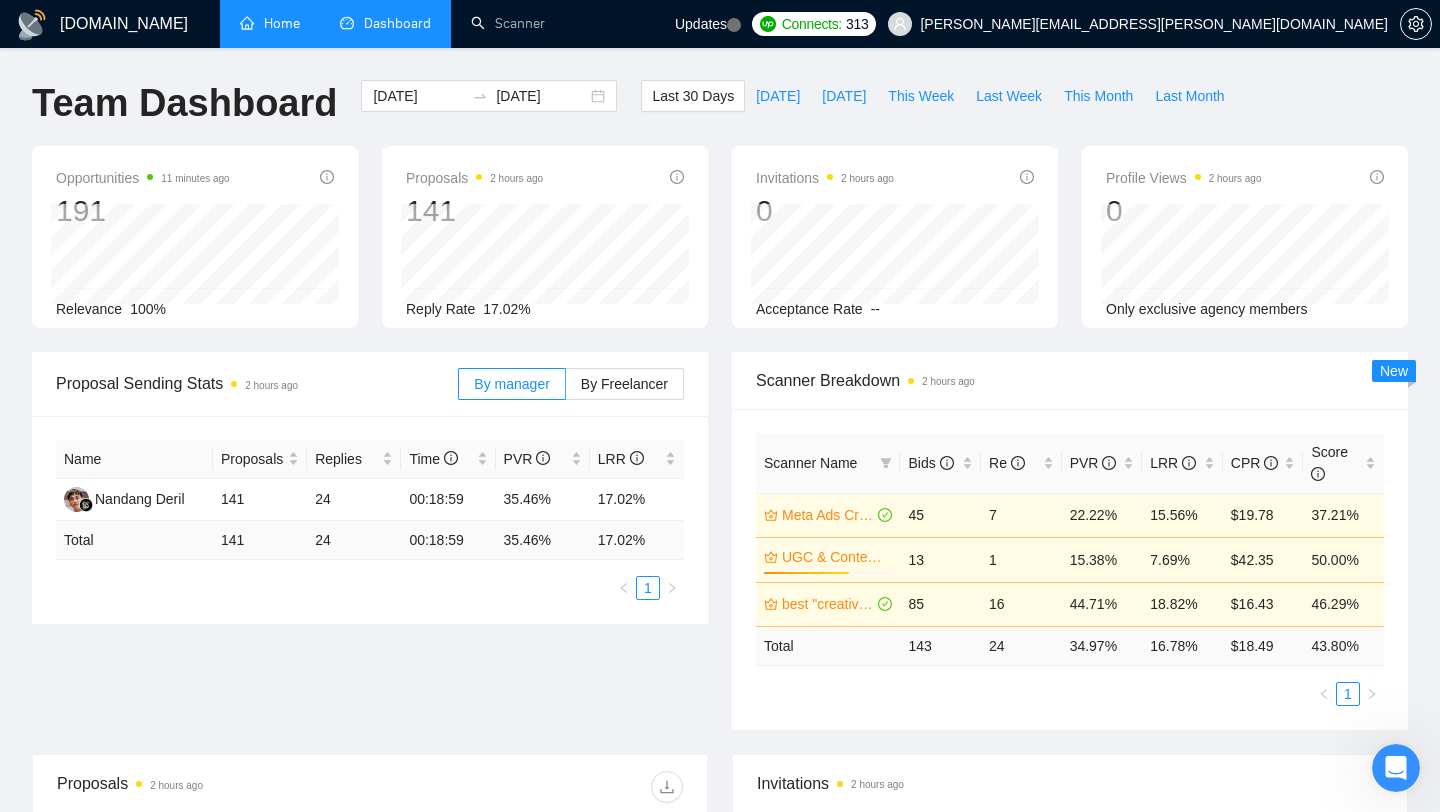 click on "Home" at bounding box center (270, 23) 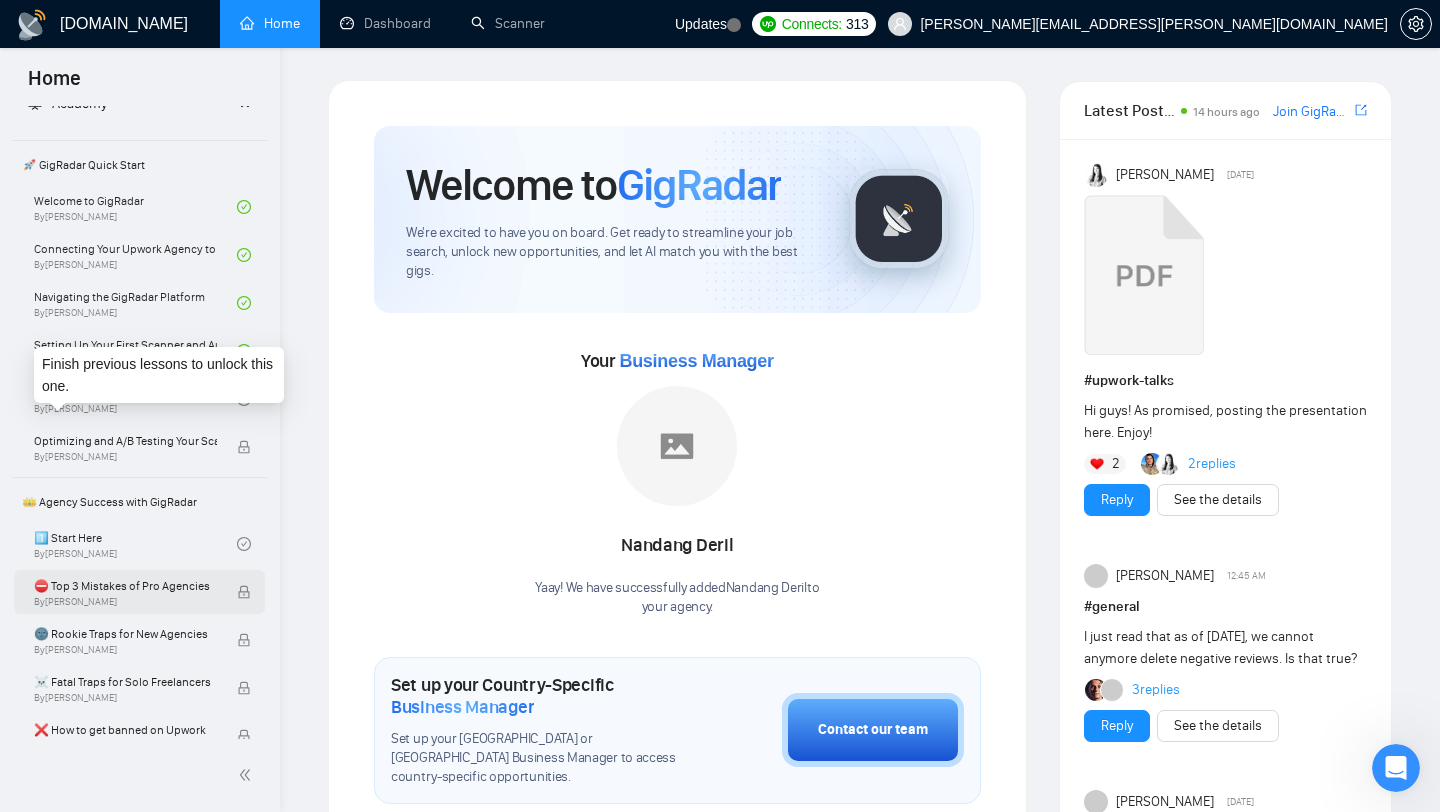 scroll, scrollTop: 0, scrollLeft: 0, axis: both 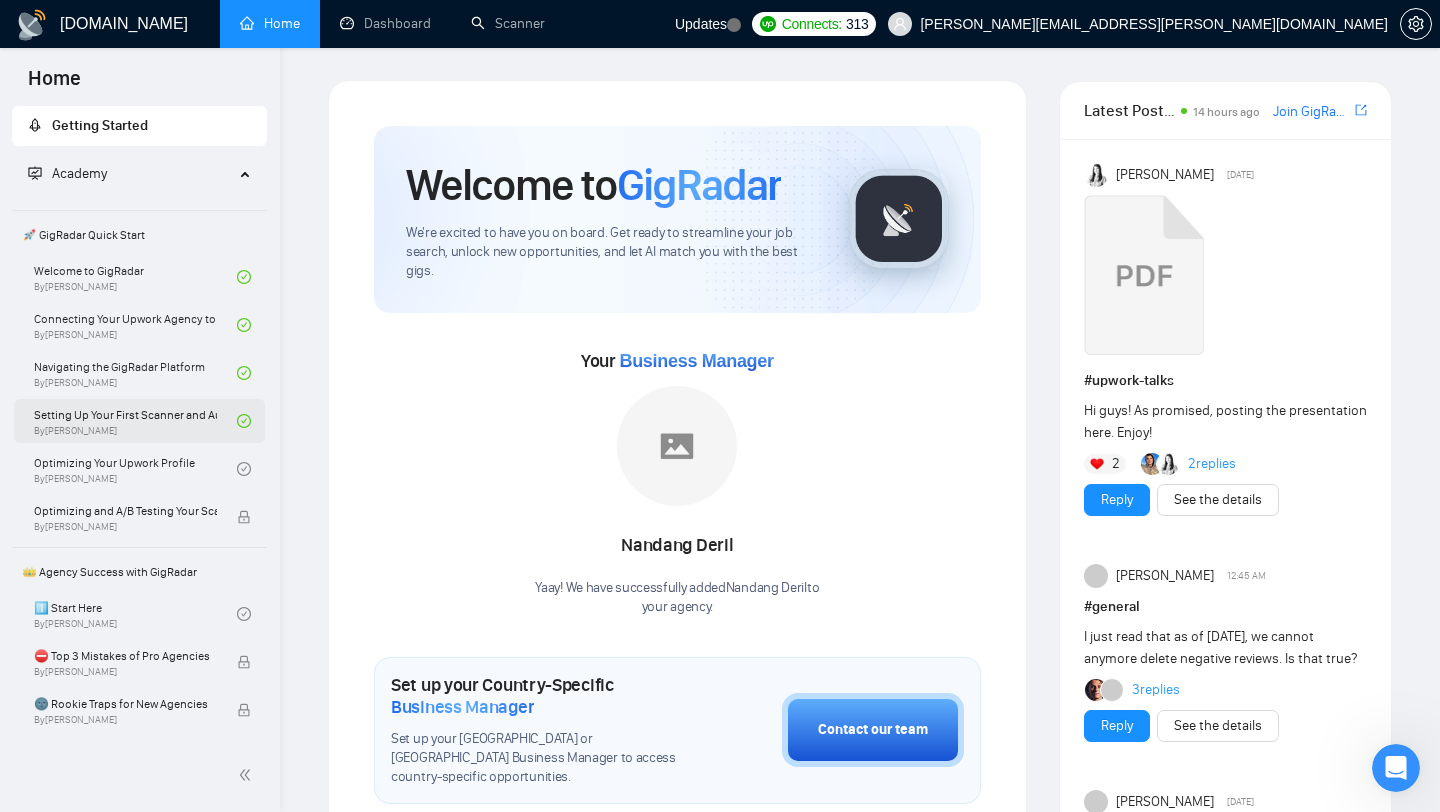 click on "Setting Up Your First Scanner and Auto-Bidder By  [PERSON_NAME]" at bounding box center (135, 421) 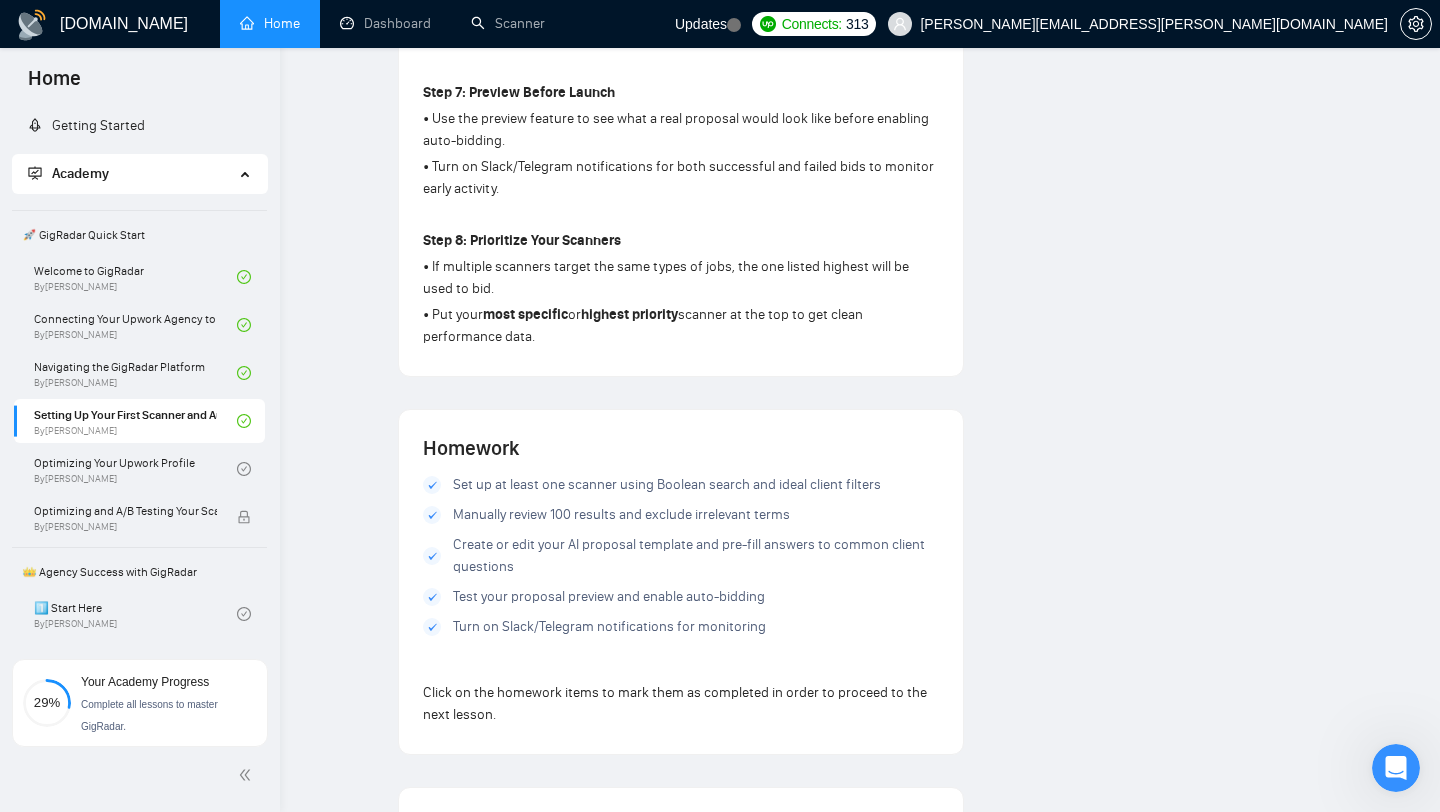 scroll, scrollTop: 1525, scrollLeft: 0, axis: vertical 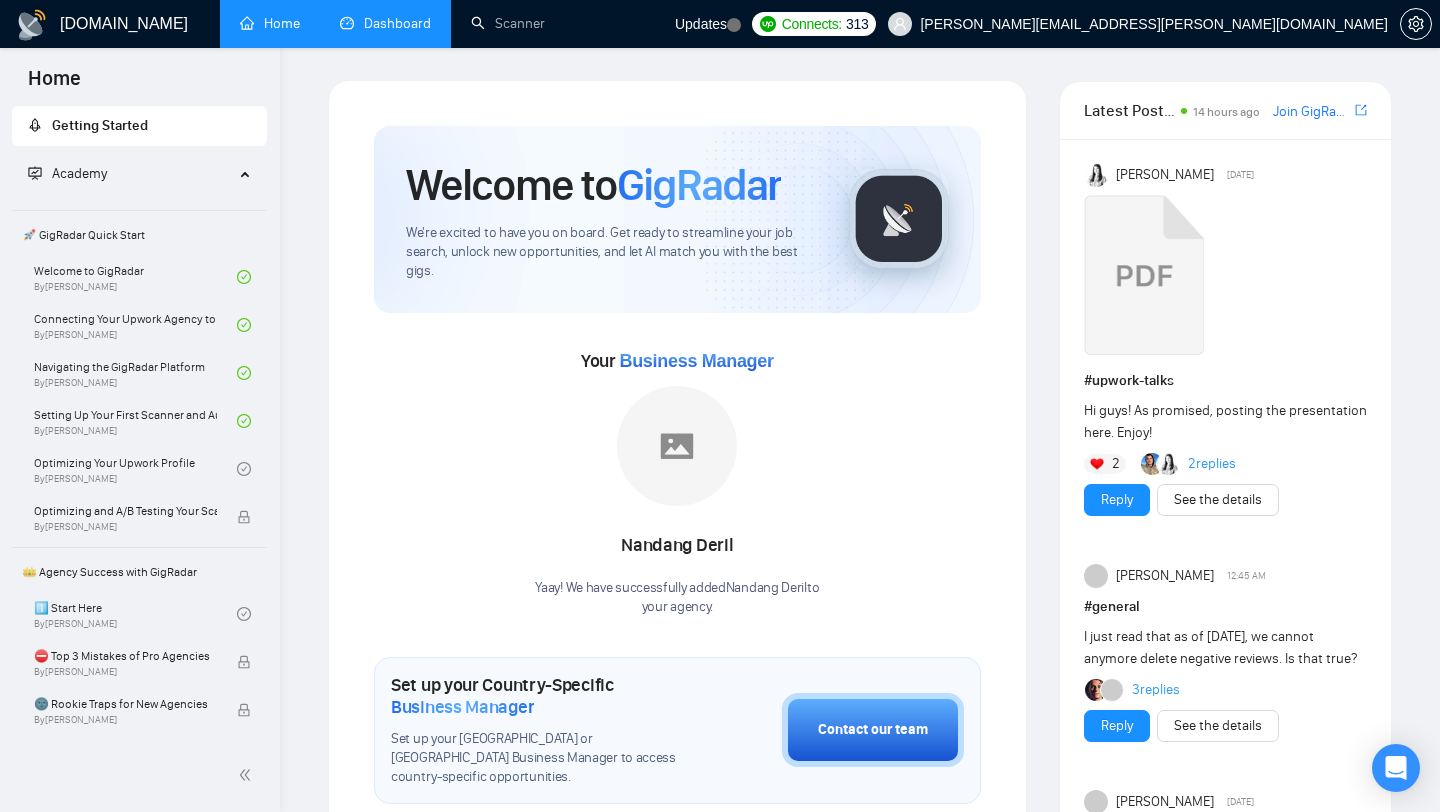 click on "Dashboard" at bounding box center [385, 23] 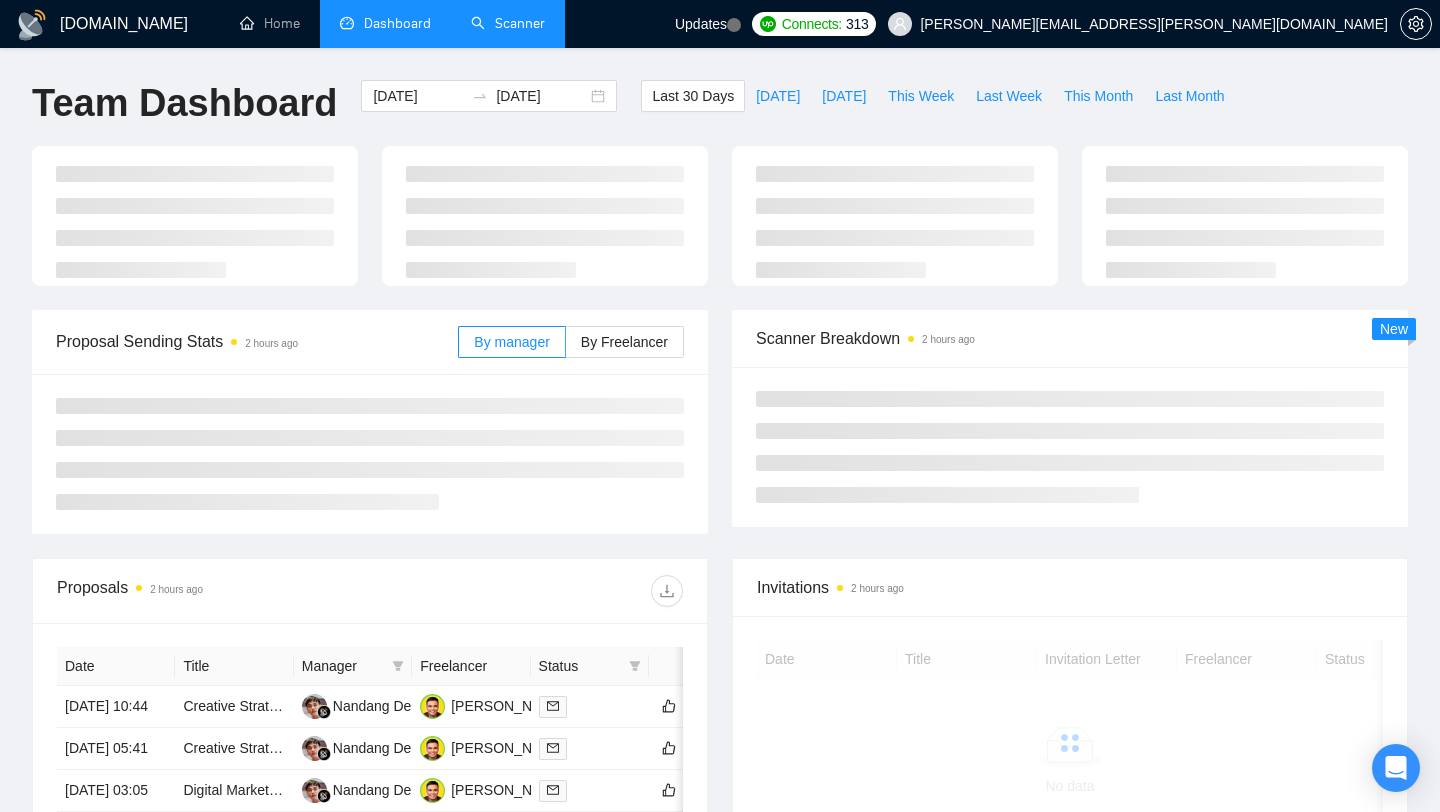 click on "Scanner" at bounding box center (508, 23) 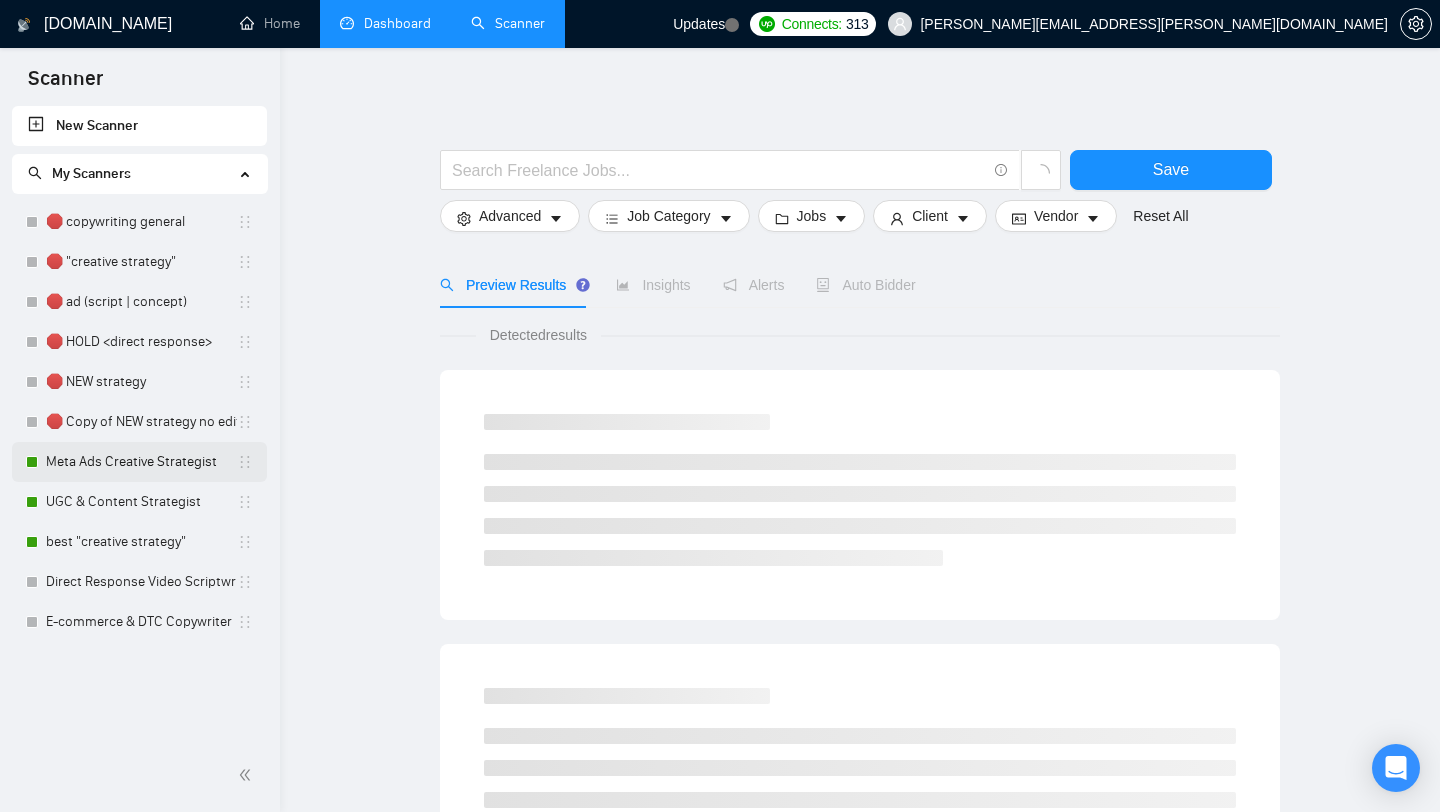 click on "Meta Ads Creative Strategist" at bounding box center (141, 462) 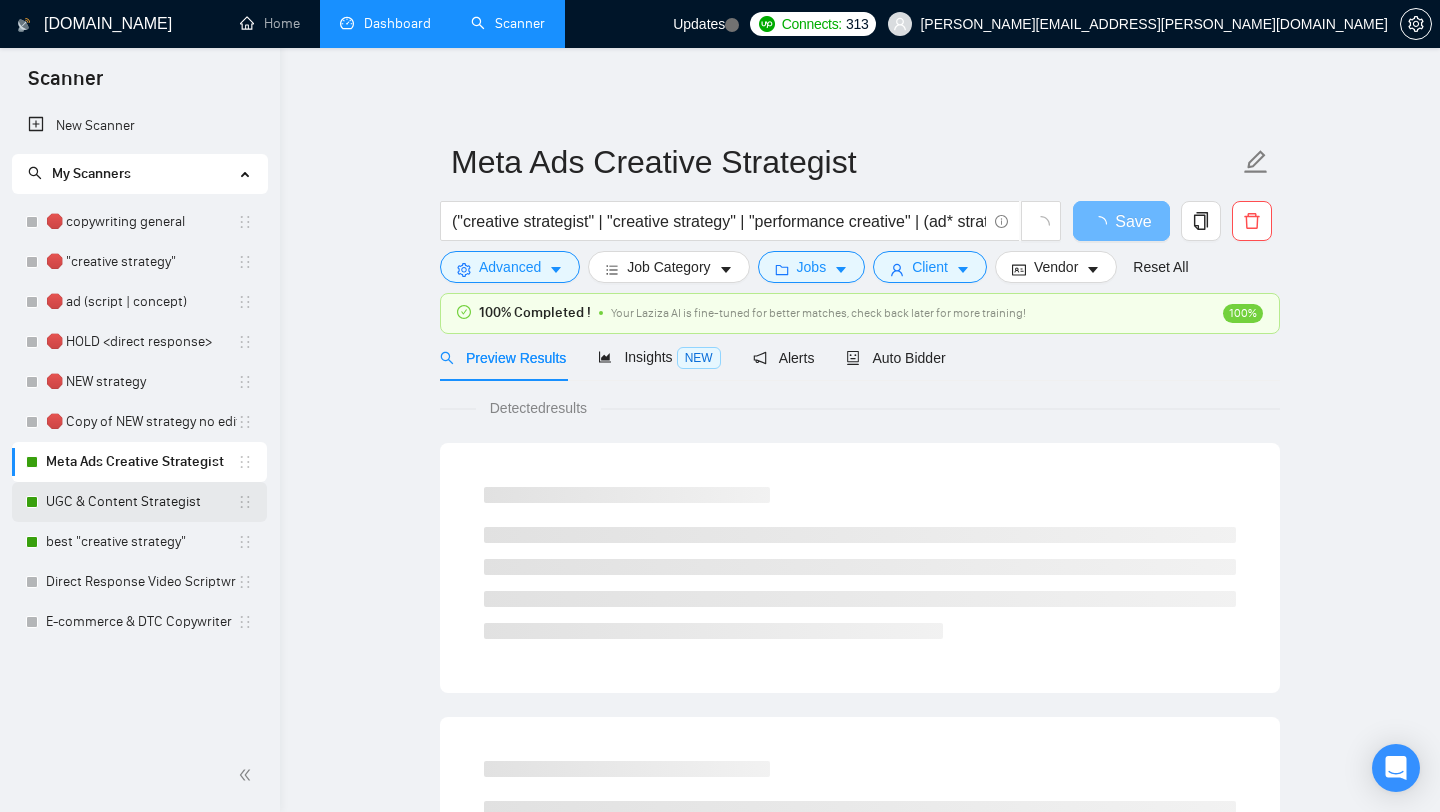 click on "UGC & Content Strategist" at bounding box center (141, 502) 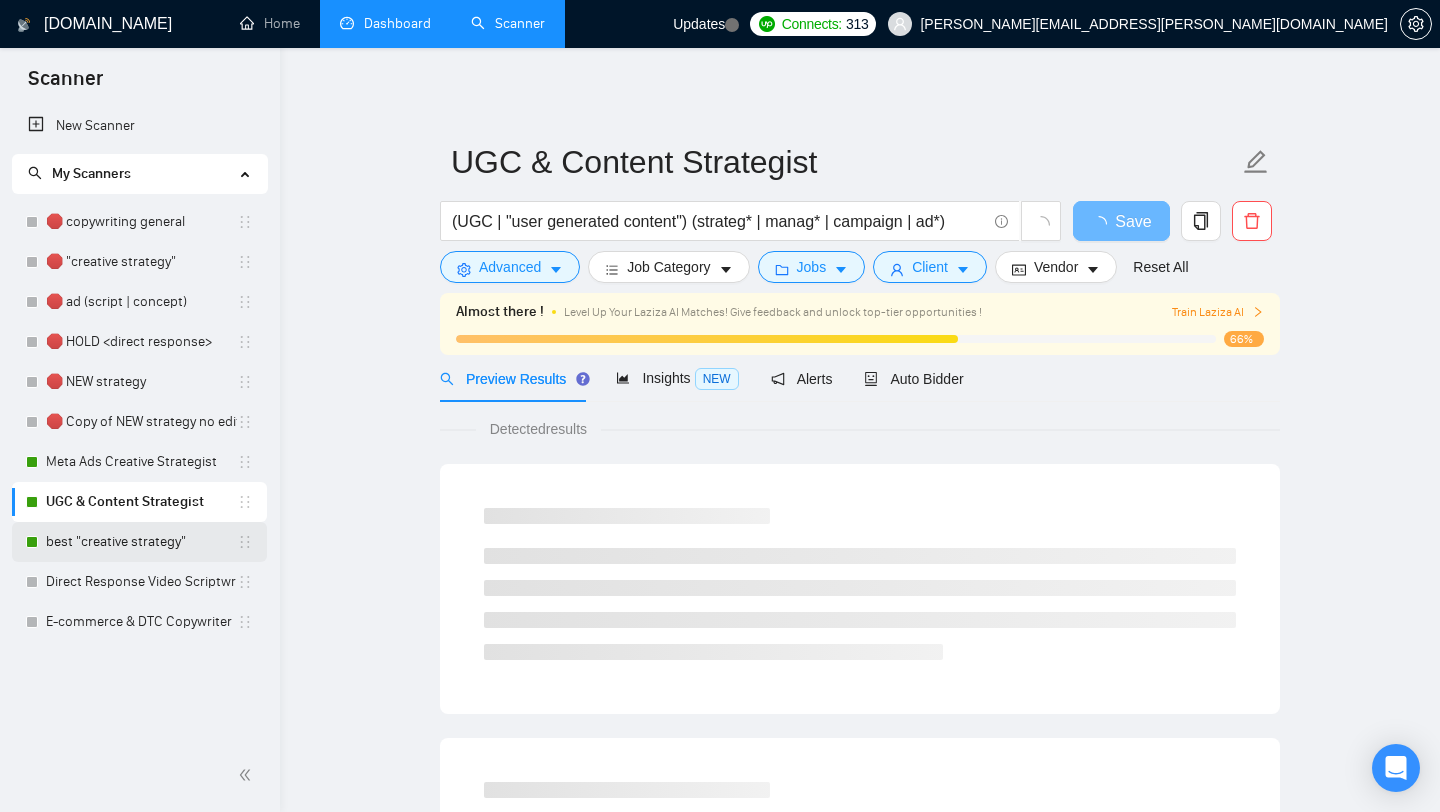 click on "best "creative strategy"" at bounding box center (141, 542) 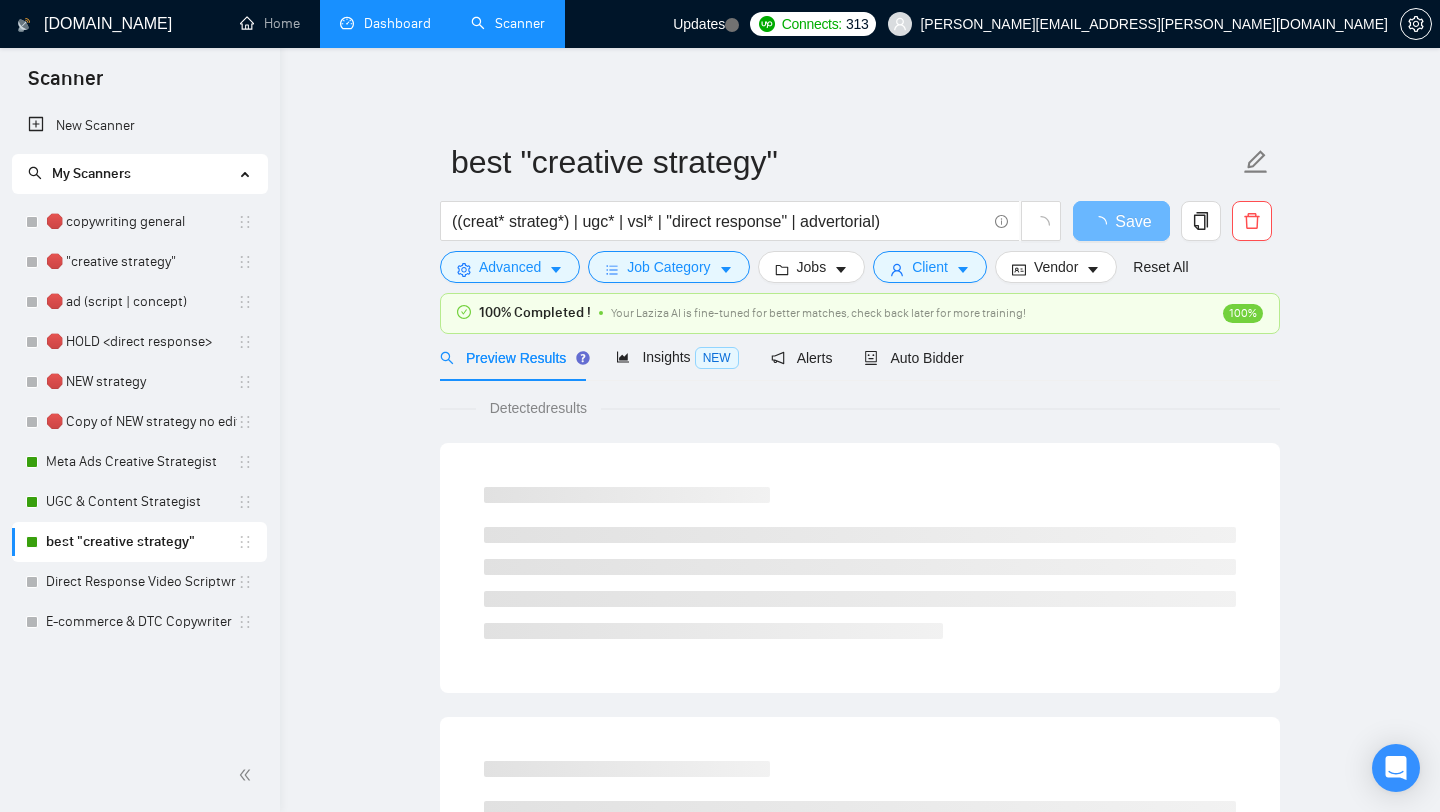 click on "[DOMAIN_NAME]" at bounding box center [108, 24] 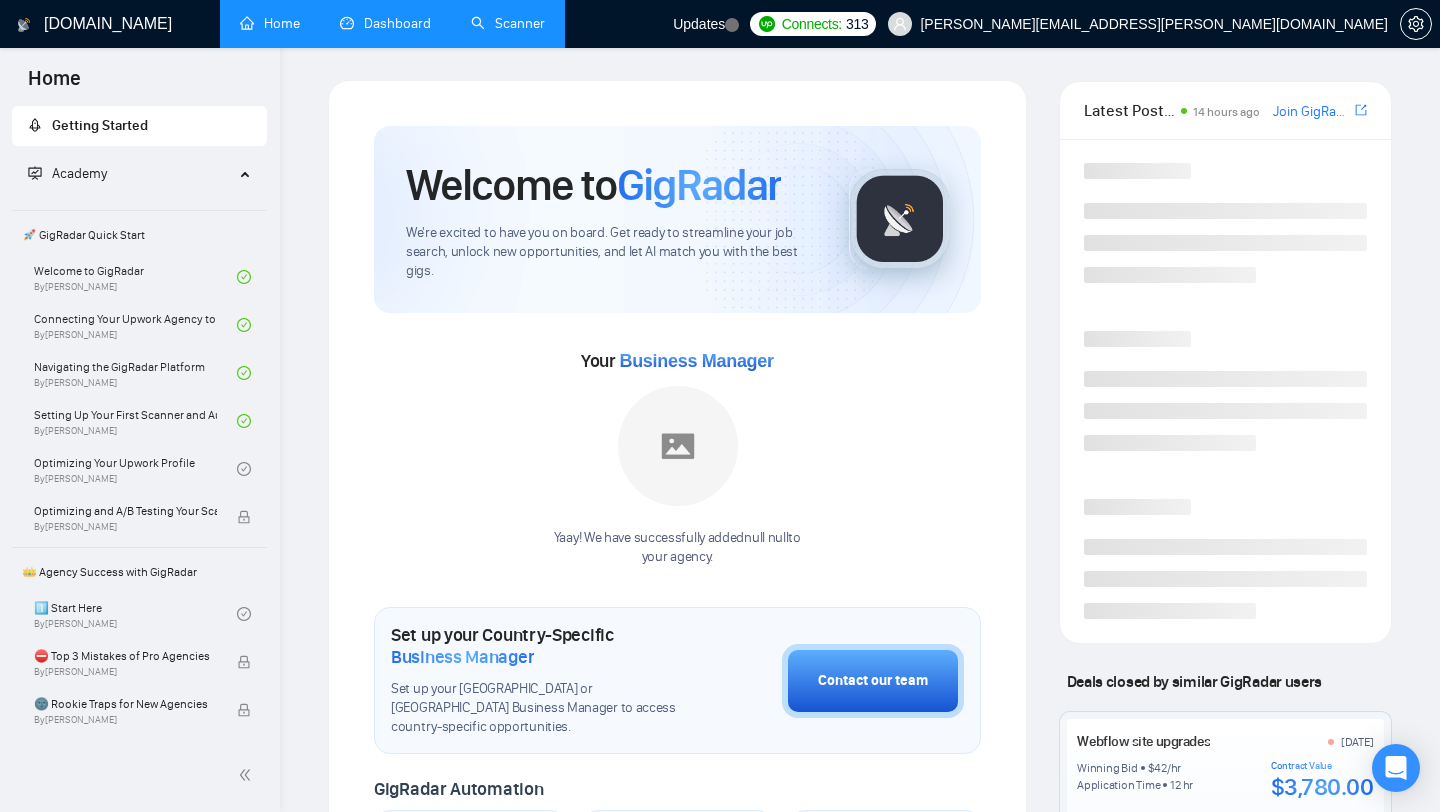 click on "Dashboard" at bounding box center [385, 23] 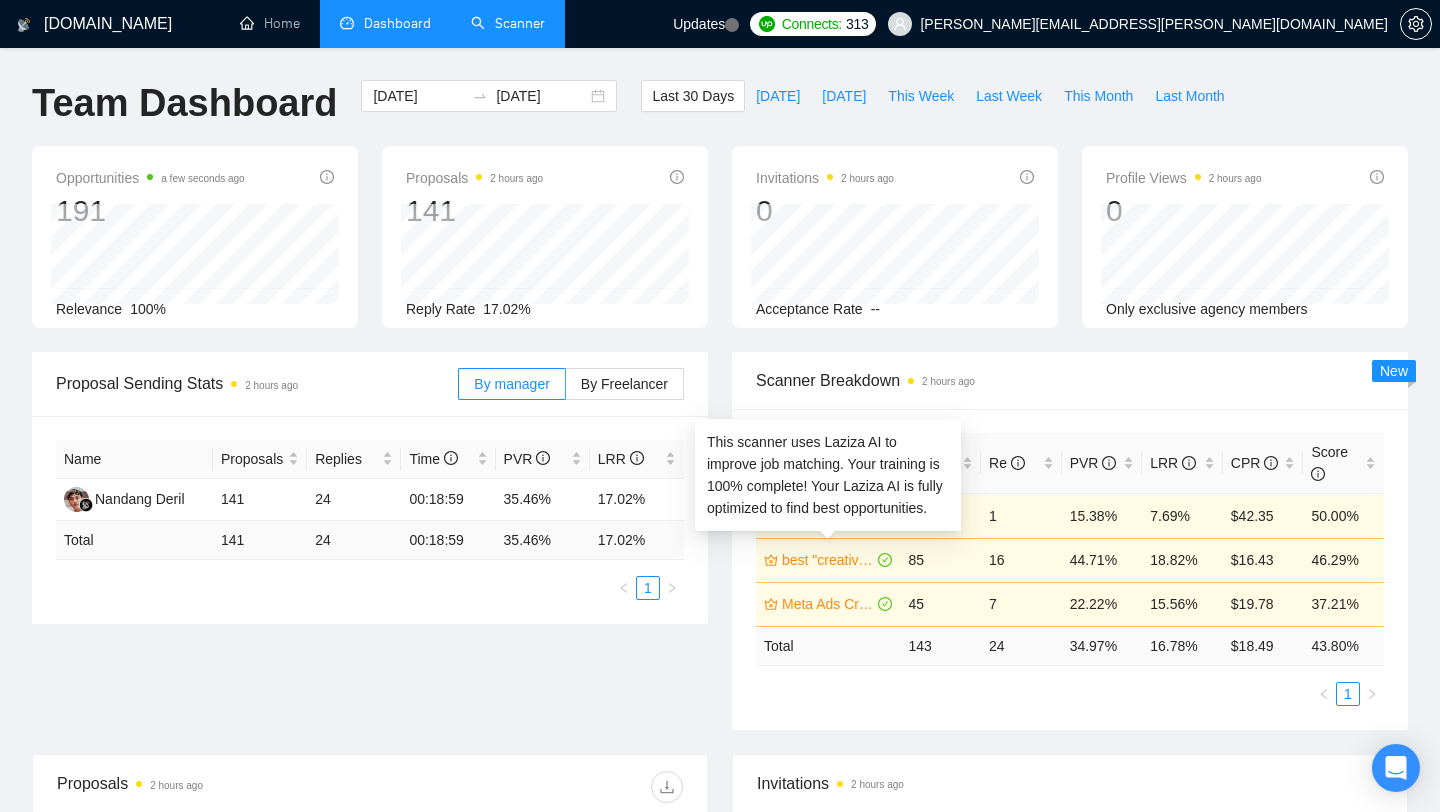 click on "best "creative strategy"" at bounding box center (828, 560) 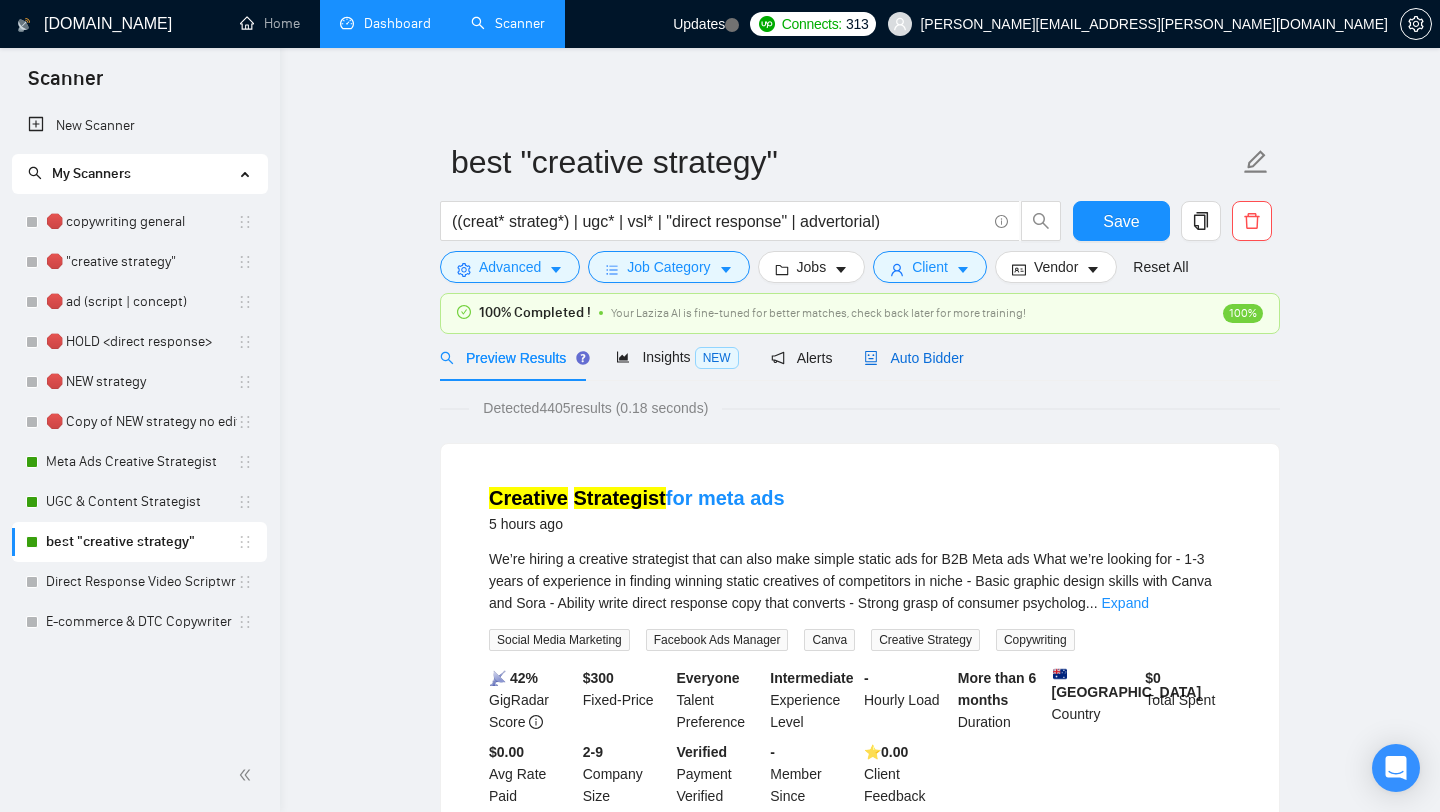 click on "Auto Bidder" at bounding box center (913, 358) 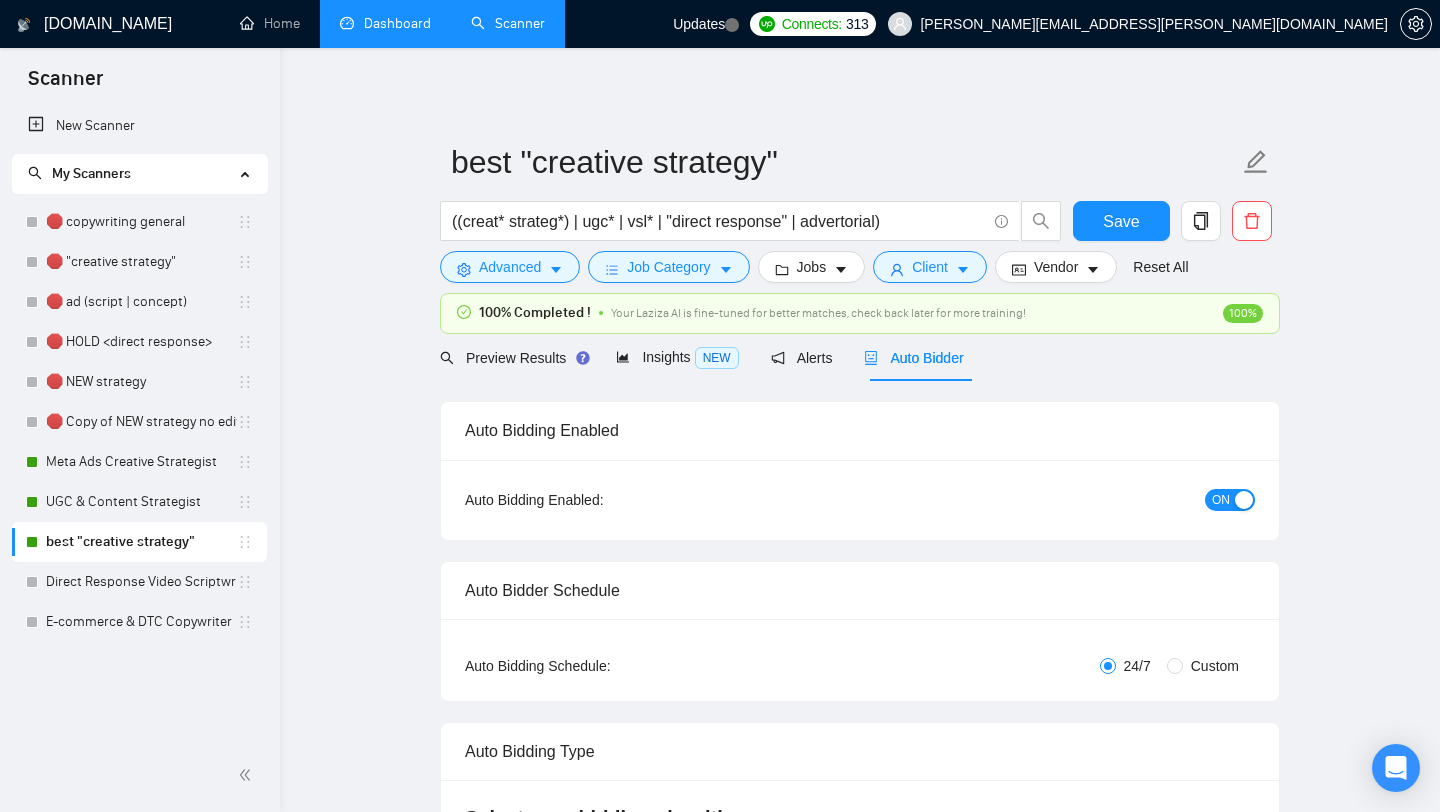 checkbox on "true" 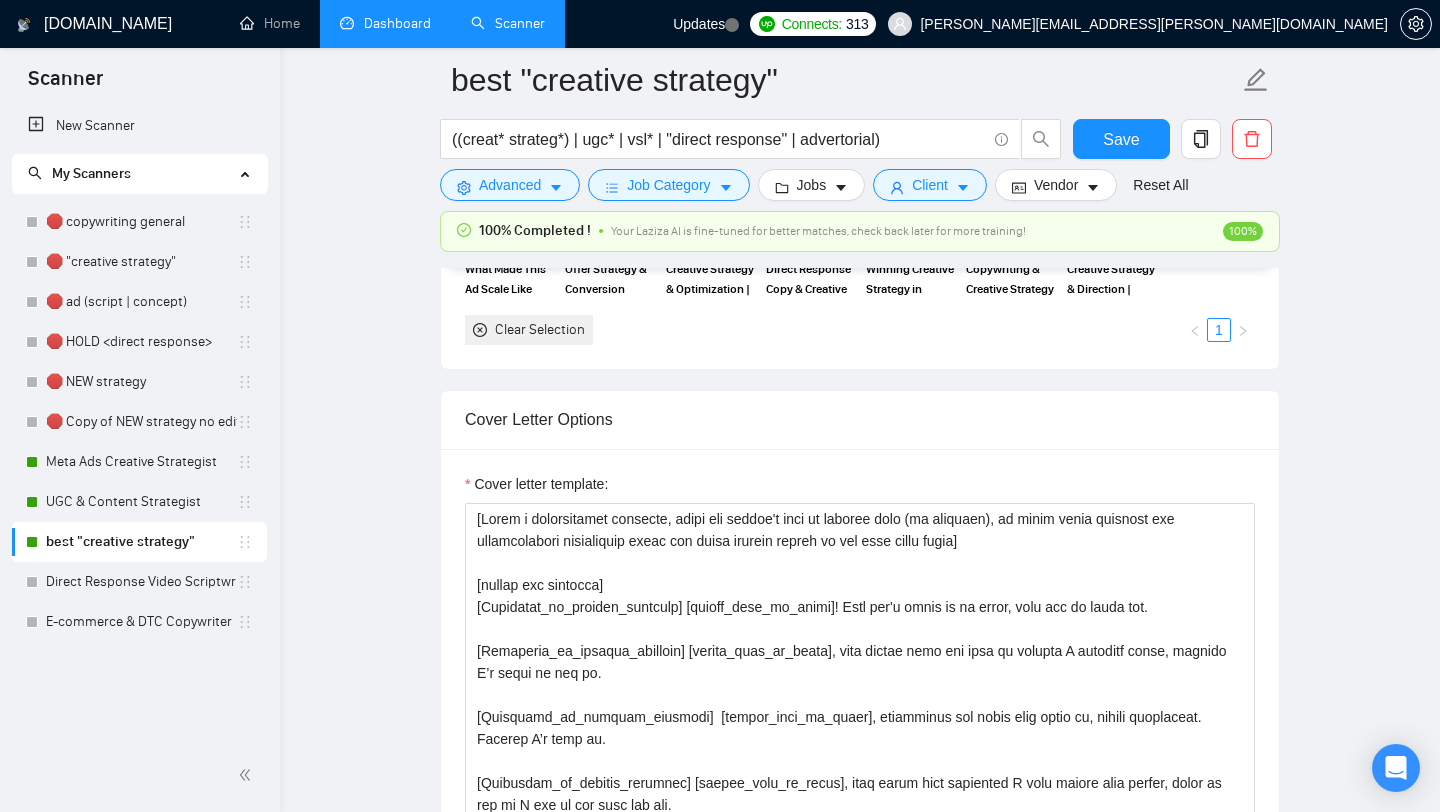 scroll, scrollTop: 1694, scrollLeft: 0, axis: vertical 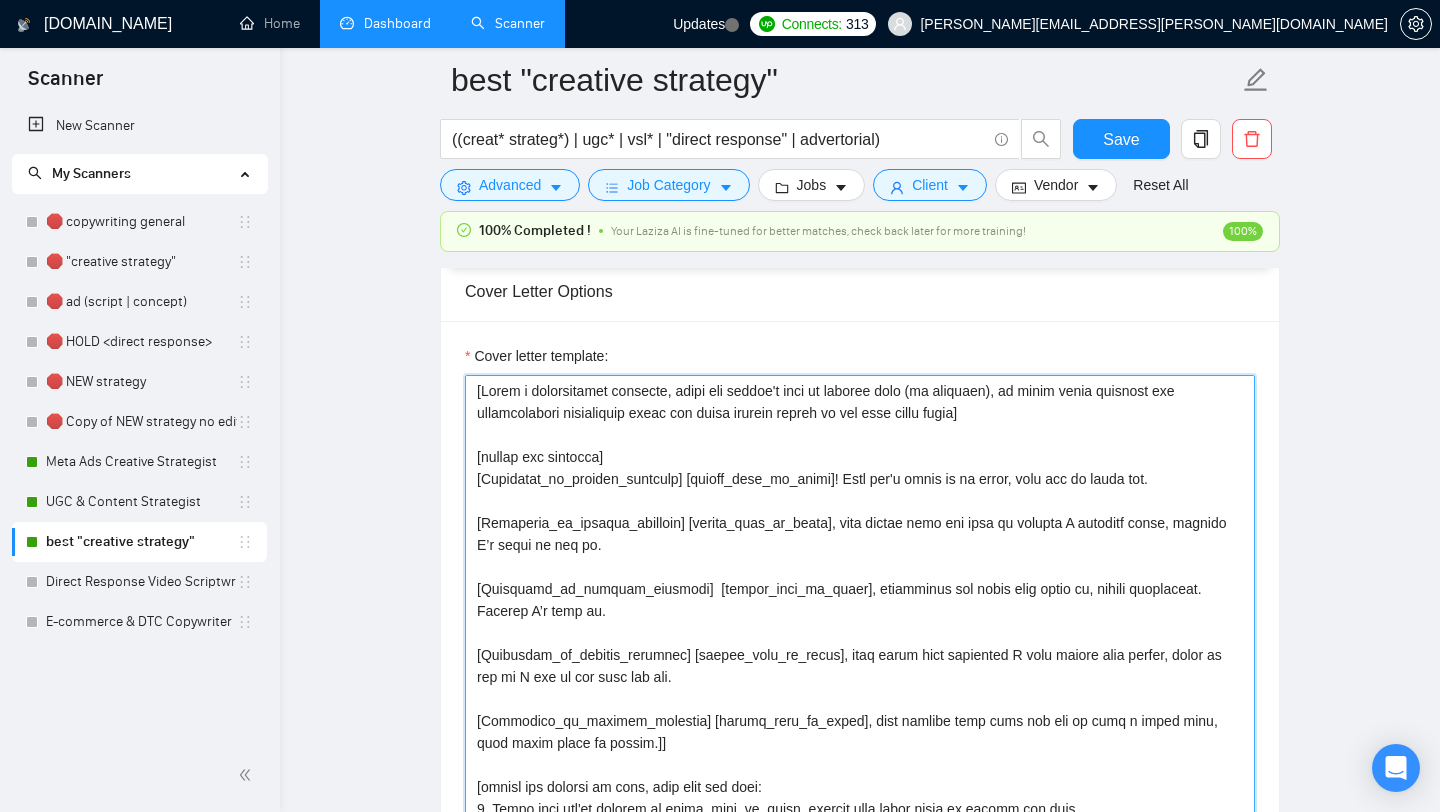 click on "Cover letter template:" at bounding box center (860, 600) 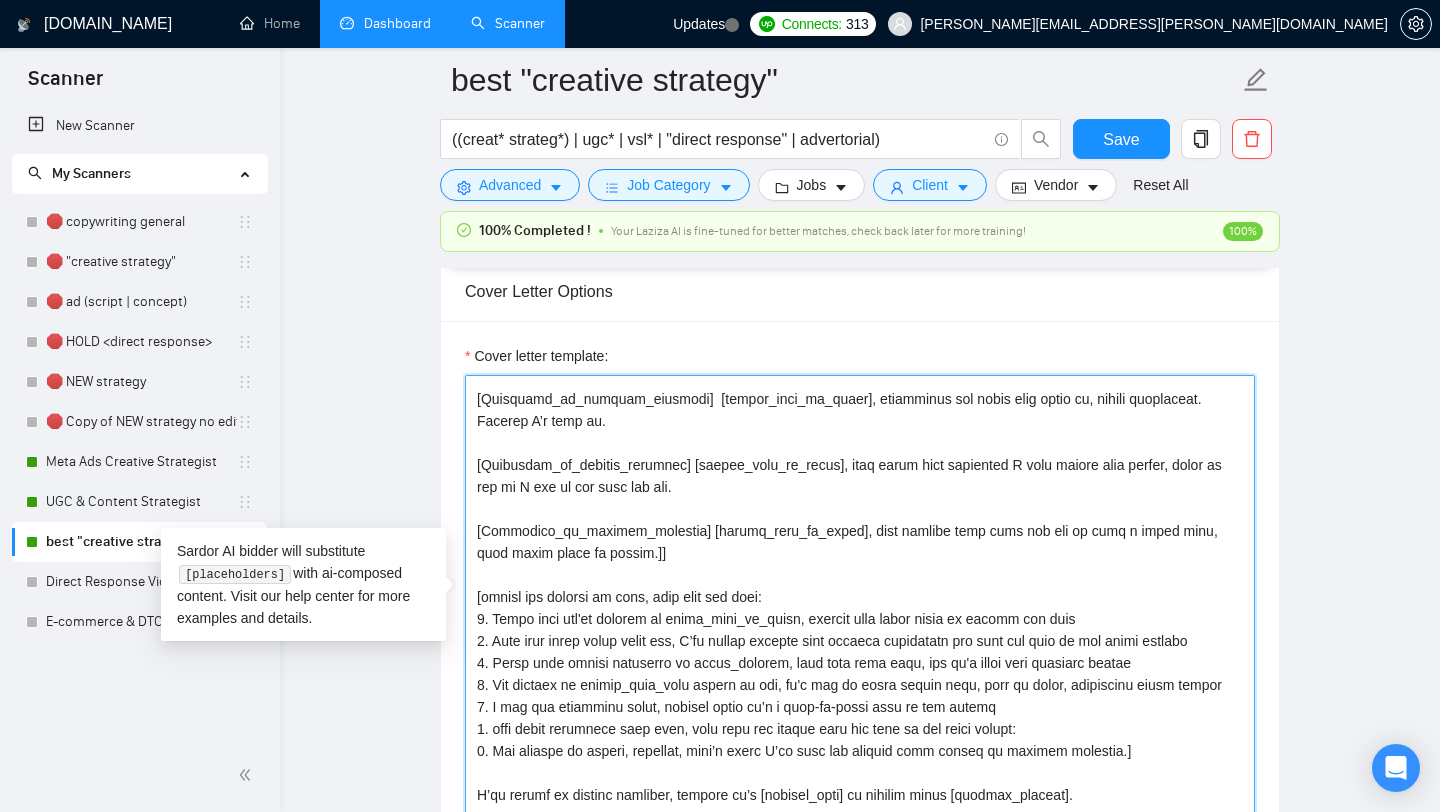 scroll, scrollTop: 220, scrollLeft: 0, axis: vertical 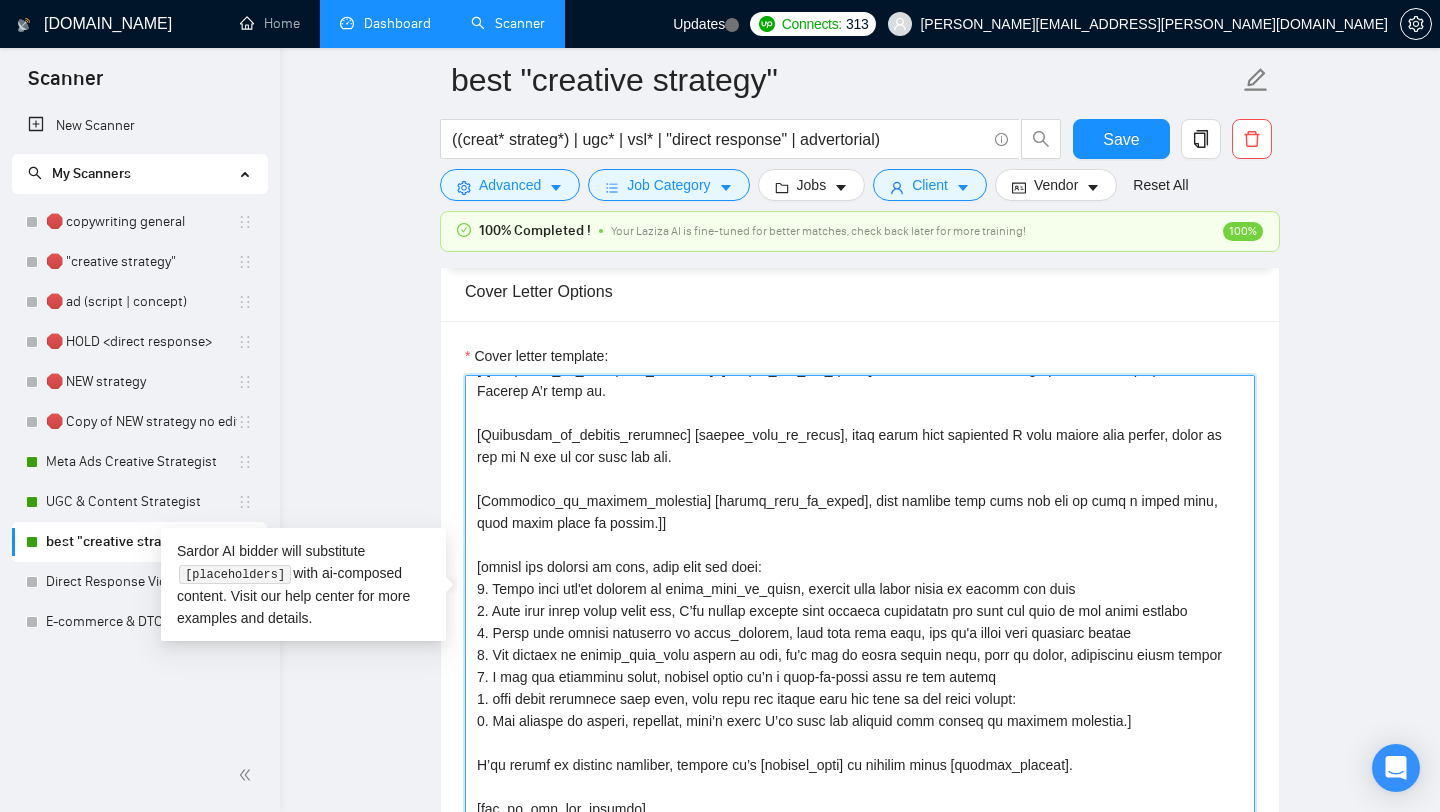 click on "Cover letter template:" at bounding box center [860, 600] 